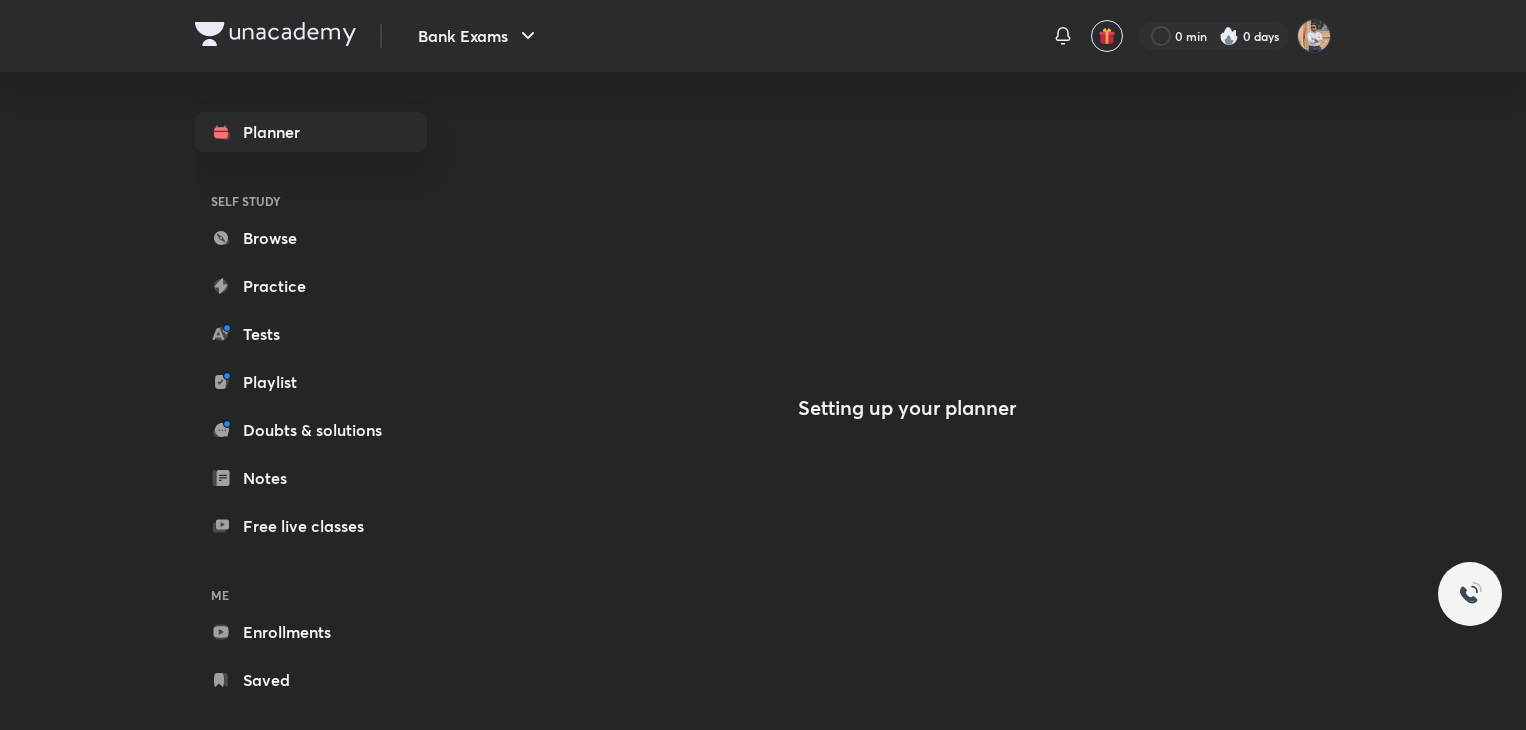 scroll, scrollTop: 0, scrollLeft: 0, axis: both 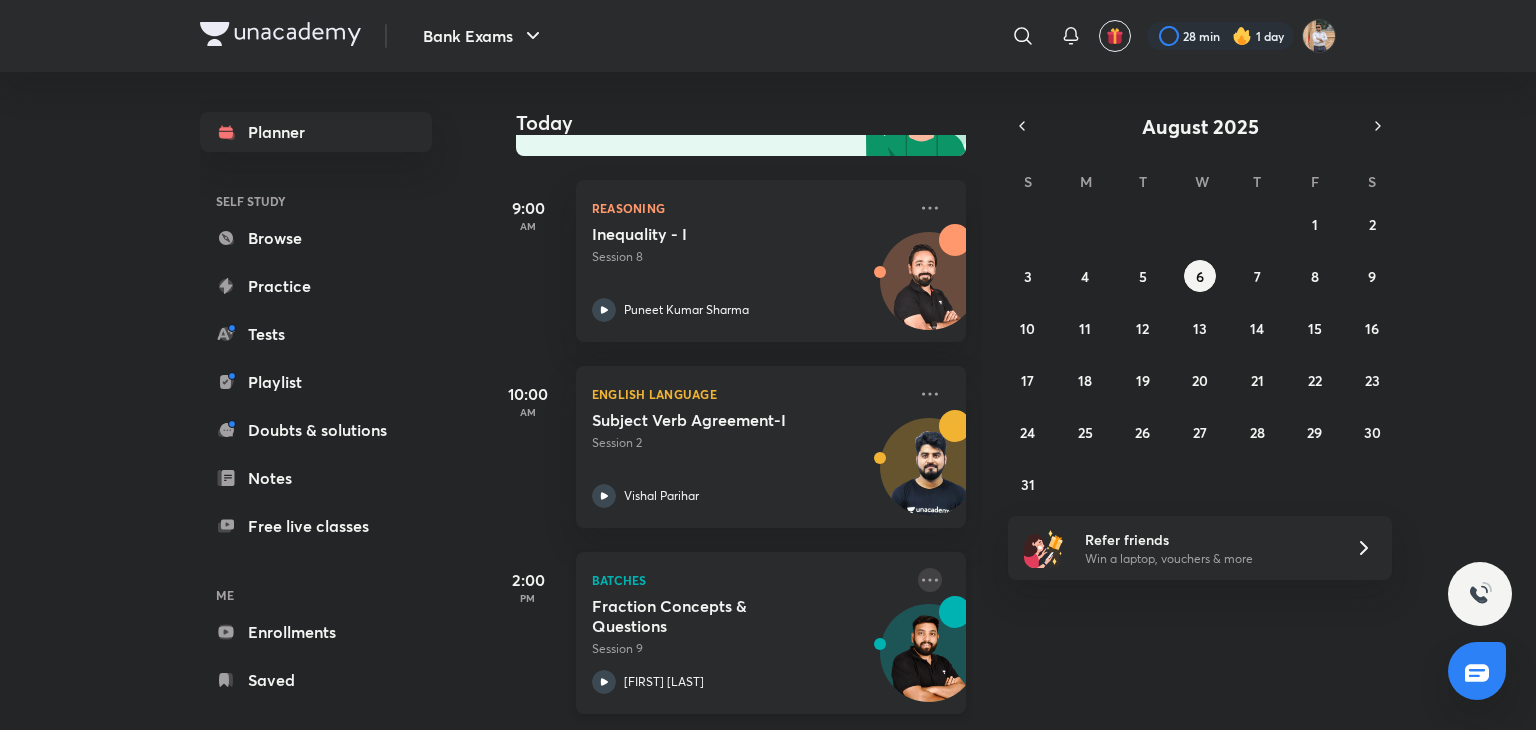 drag, startPoint x: 910, startPoint y: 547, endPoint x: 904, endPoint y: 563, distance: 17.088007 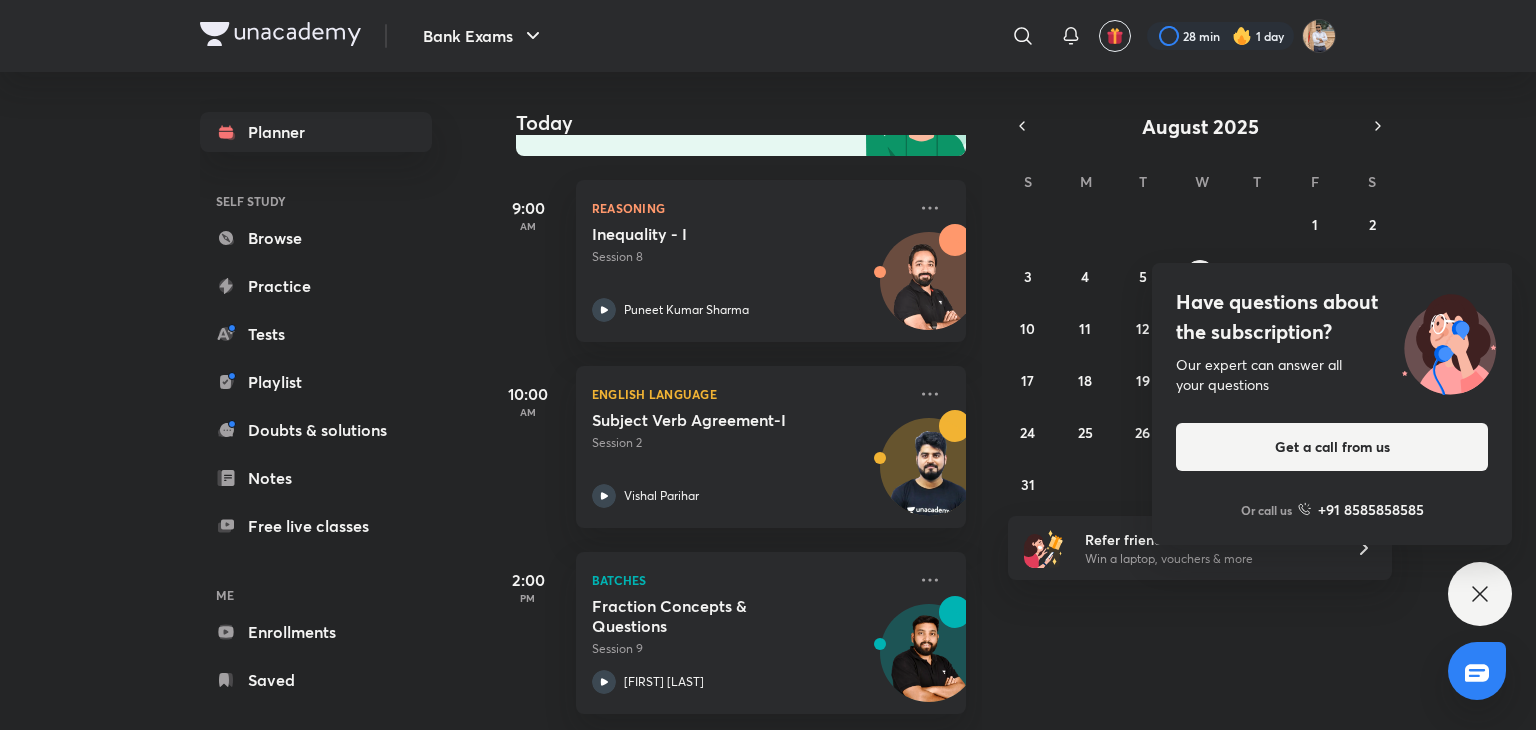 click on "Today Good evening, [FIRST] You have 3 events today Introducing Instant solutions to your doubts Upload a picture of your doubt and get solutions from our top educators Ask a doubt [TIME] Reasoning Inequality - I Session 8 [FIRST] [LAST] [TIME] English Language Subject Verb Agreement-I Session 2 [FIRST] [LAST] [TIME] Batches Fraction Concepts & Questions Session 9 [FIRST] [LAST]" at bounding box center [1010, 401] 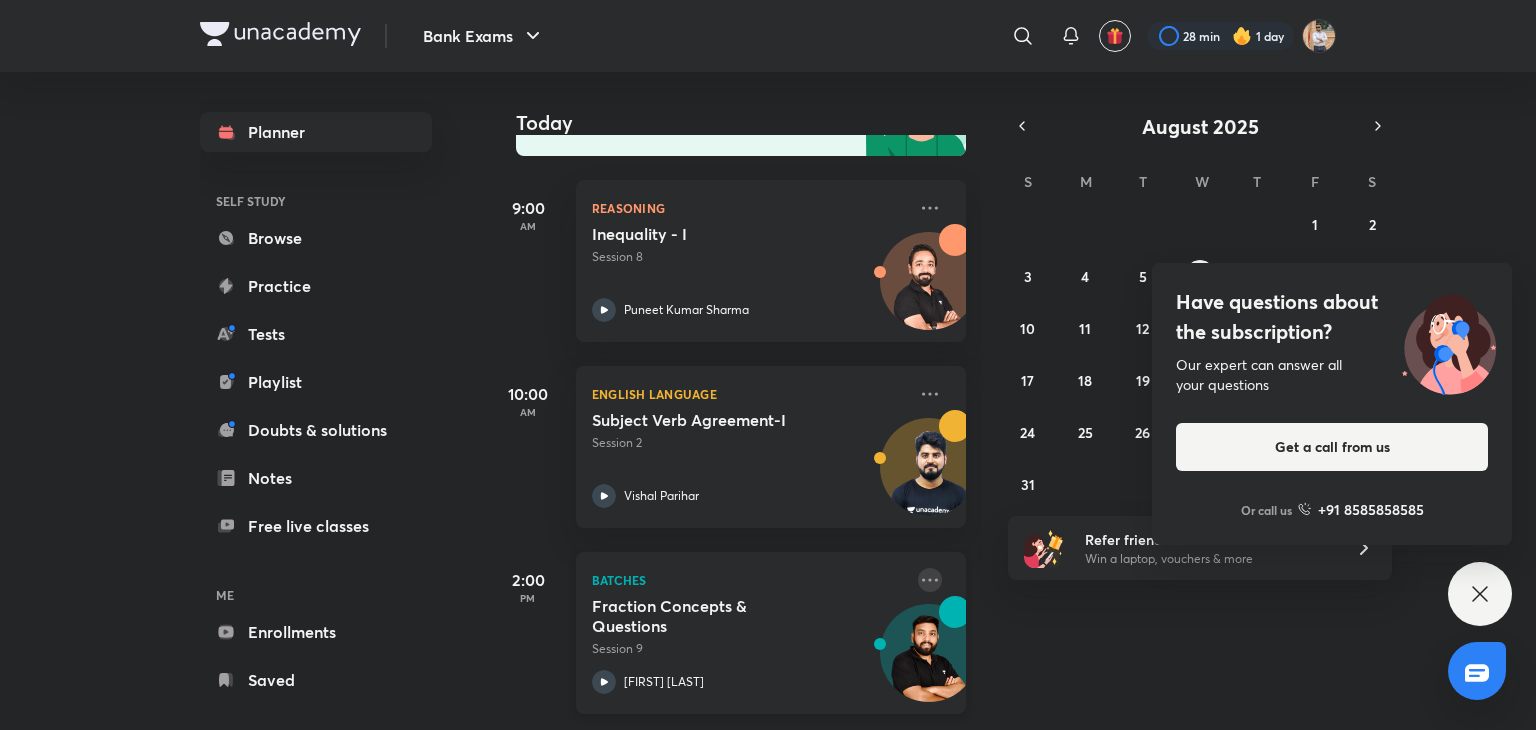 click 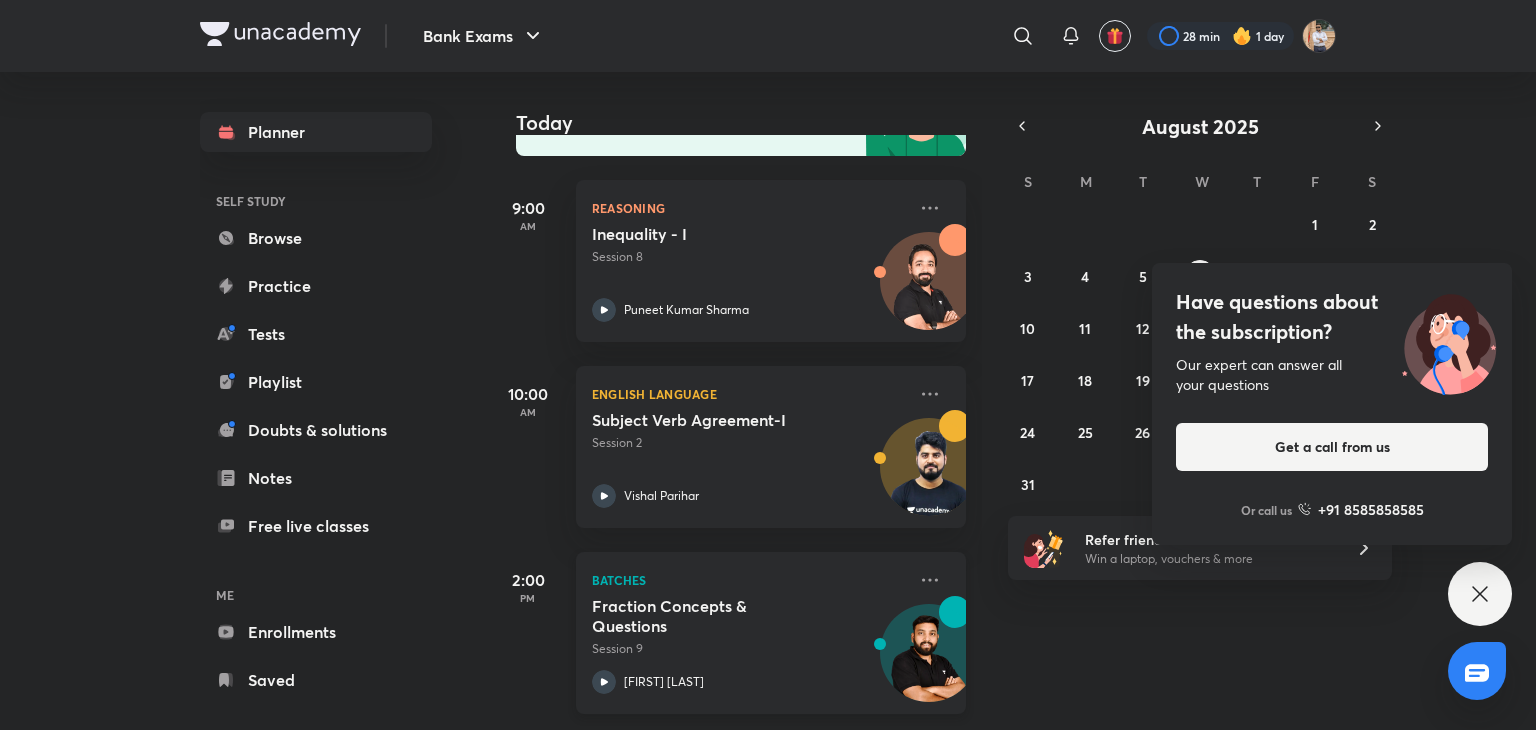 click on "Batches Fraction Concepts & Questions Session 9 [FIRST] [LAST]" at bounding box center [771, 633] 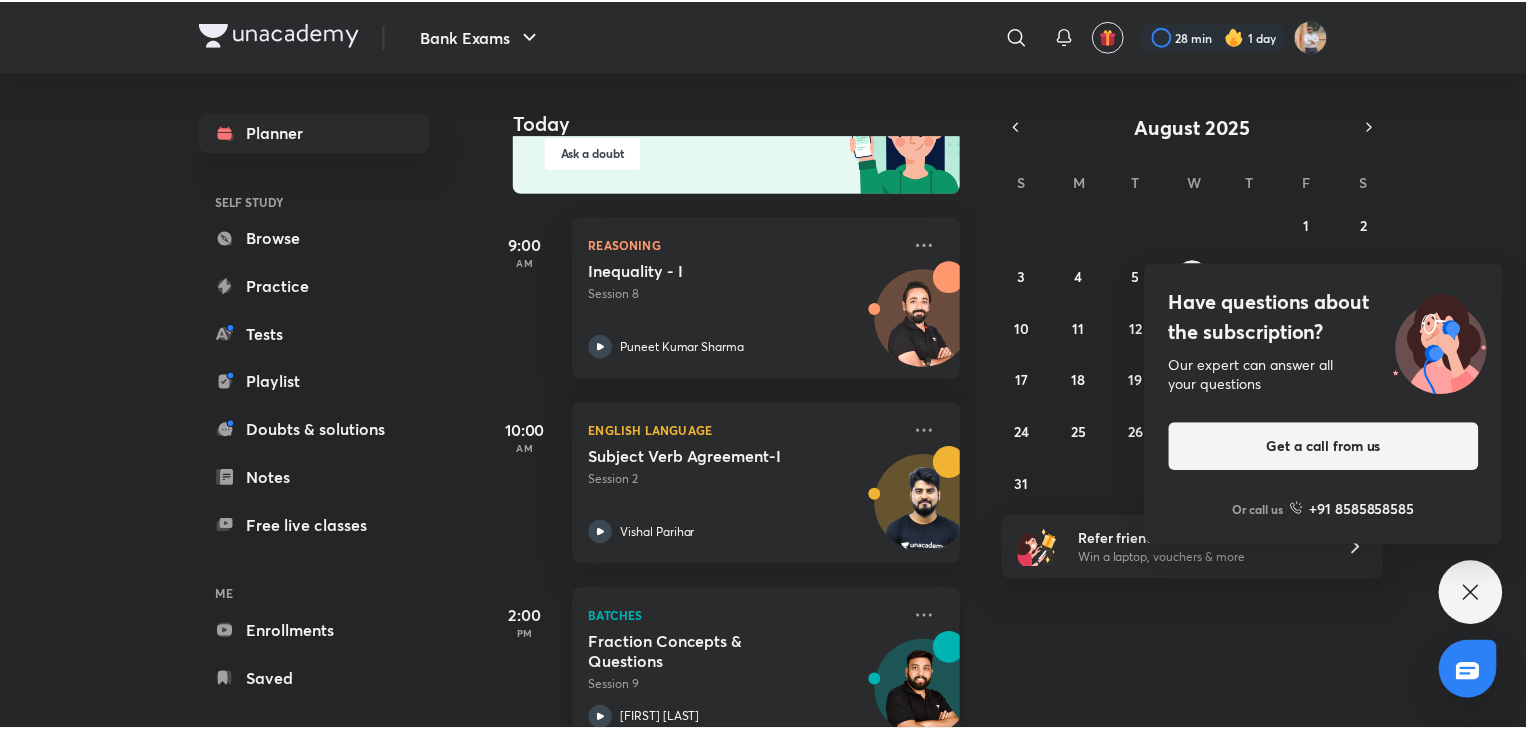 scroll, scrollTop: 280, scrollLeft: 0, axis: vertical 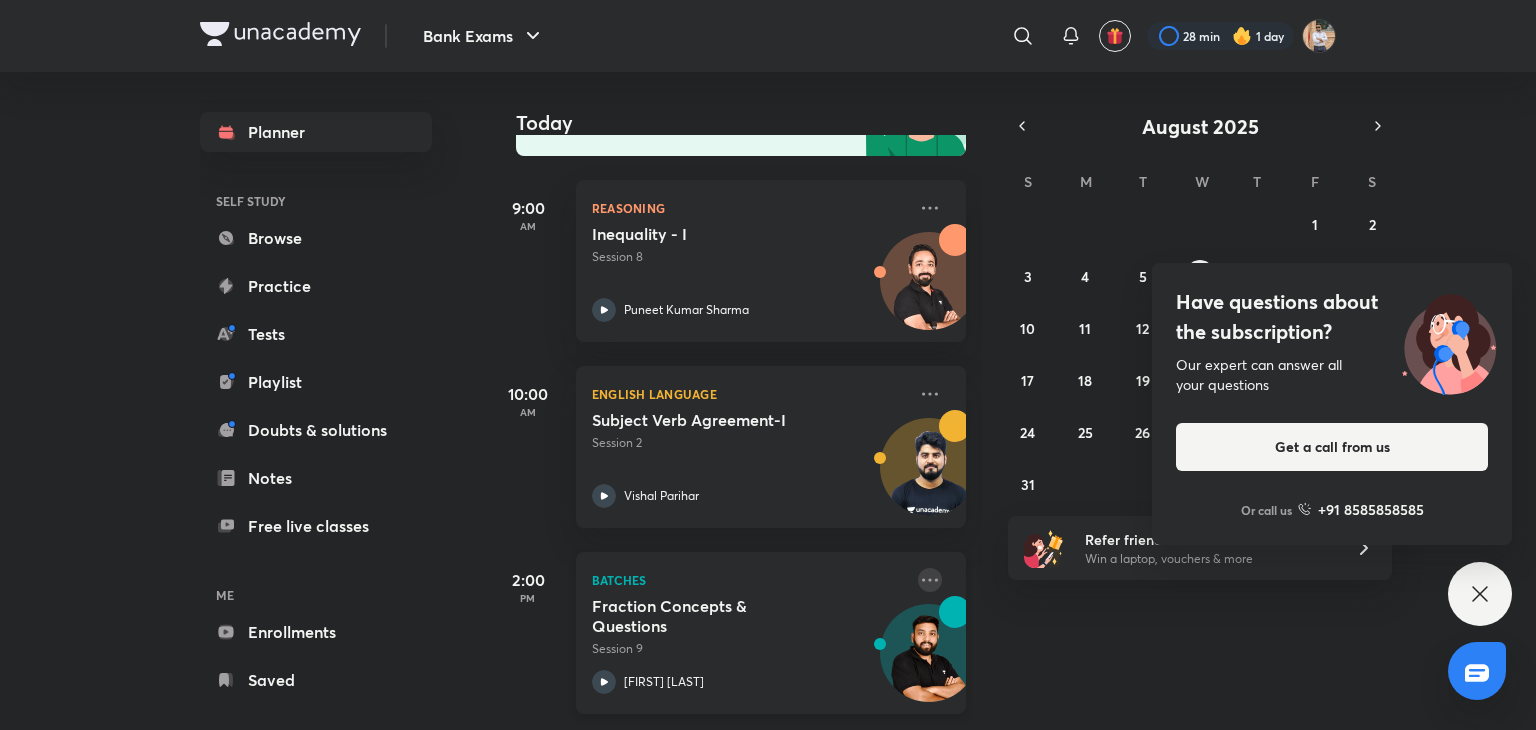 click 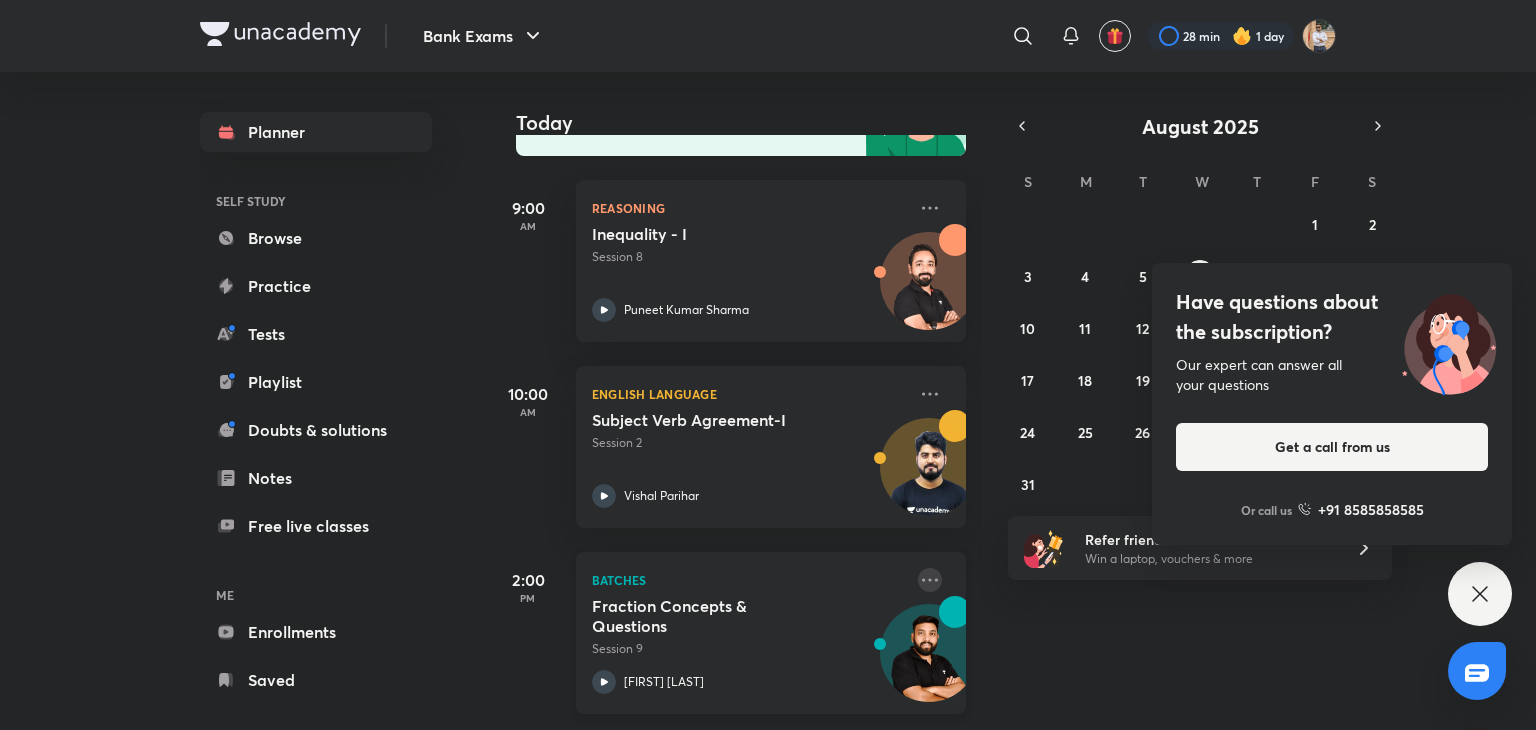 click 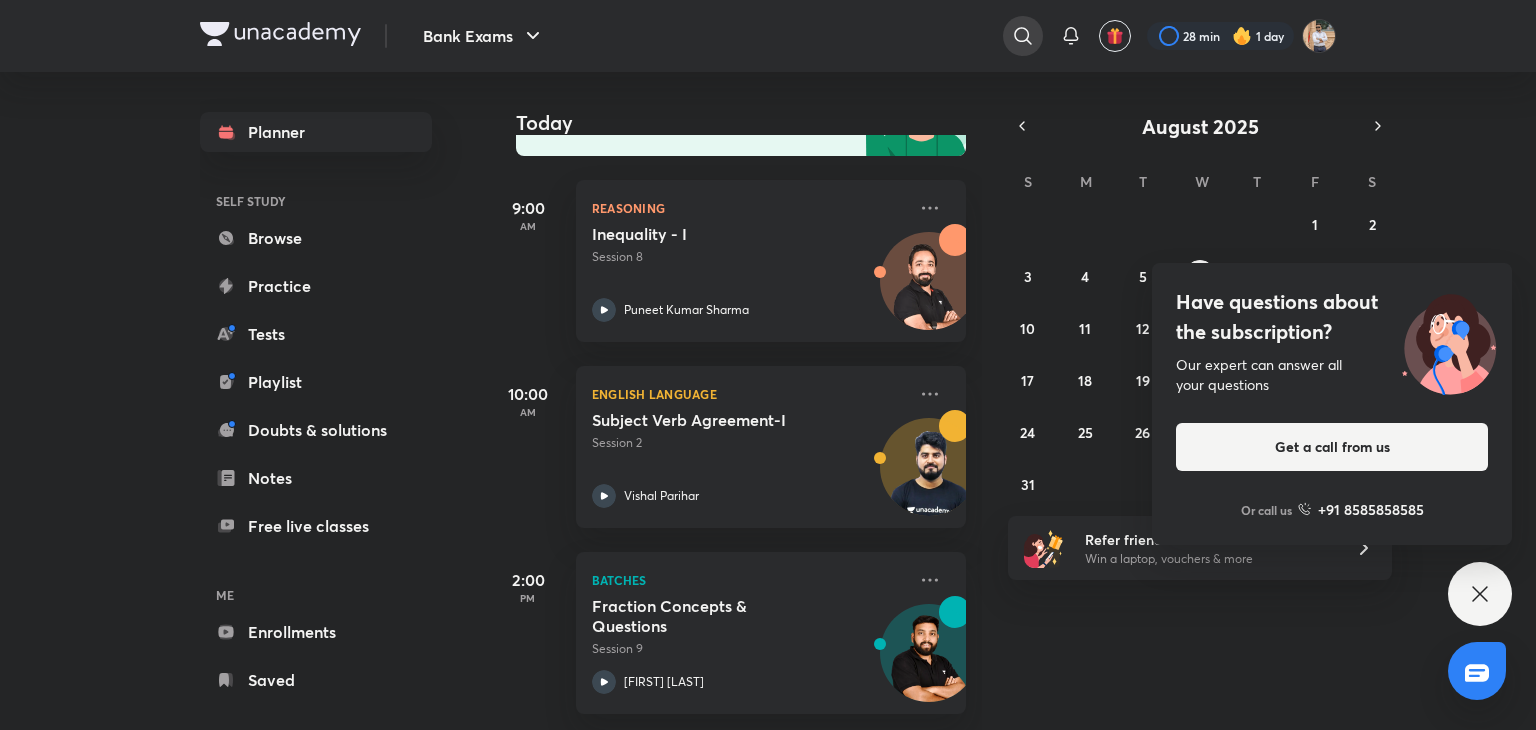 drag, startPoint x: 993, startPoint y: 11, endPoint x: 1027, endPoint y: 37, distance: 42.80187 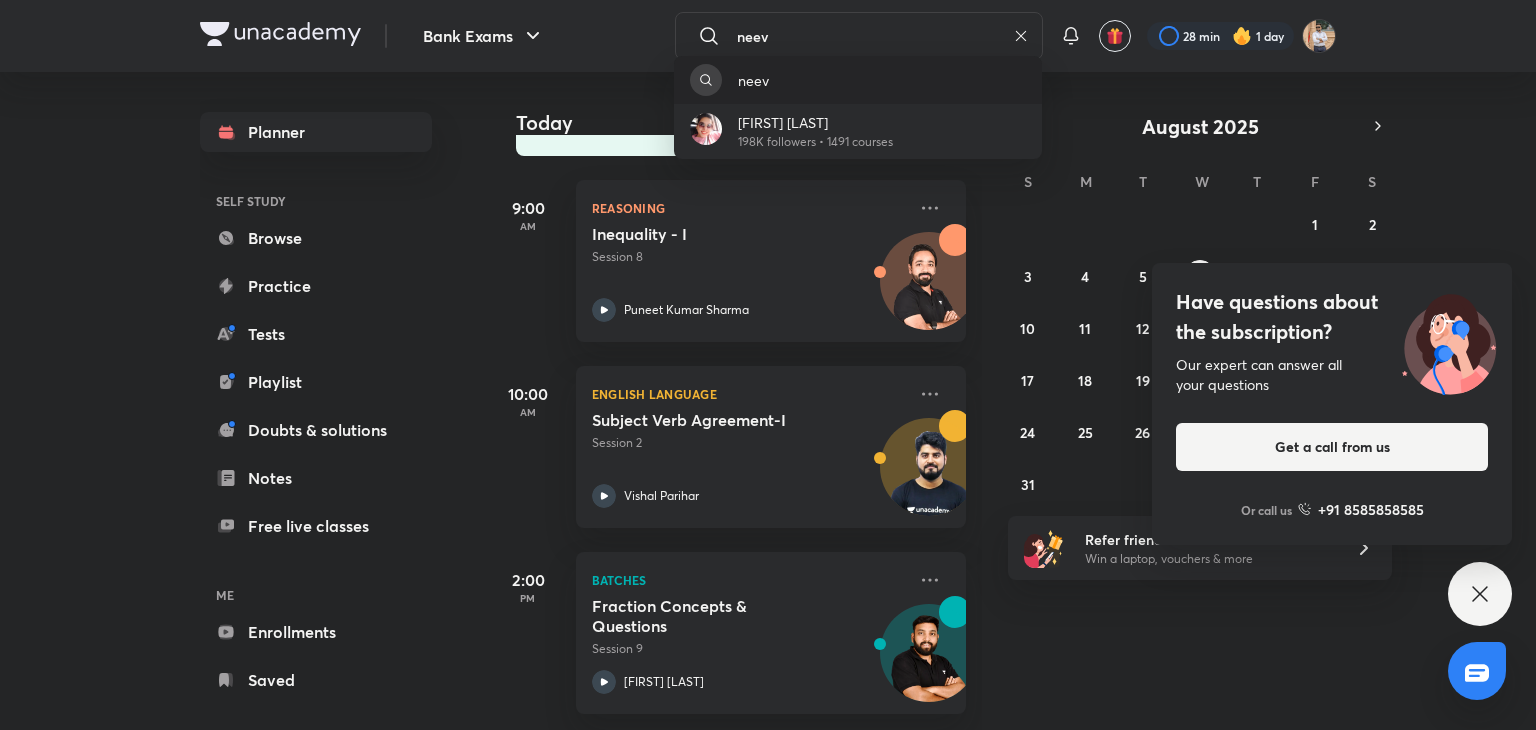 type on "neev" 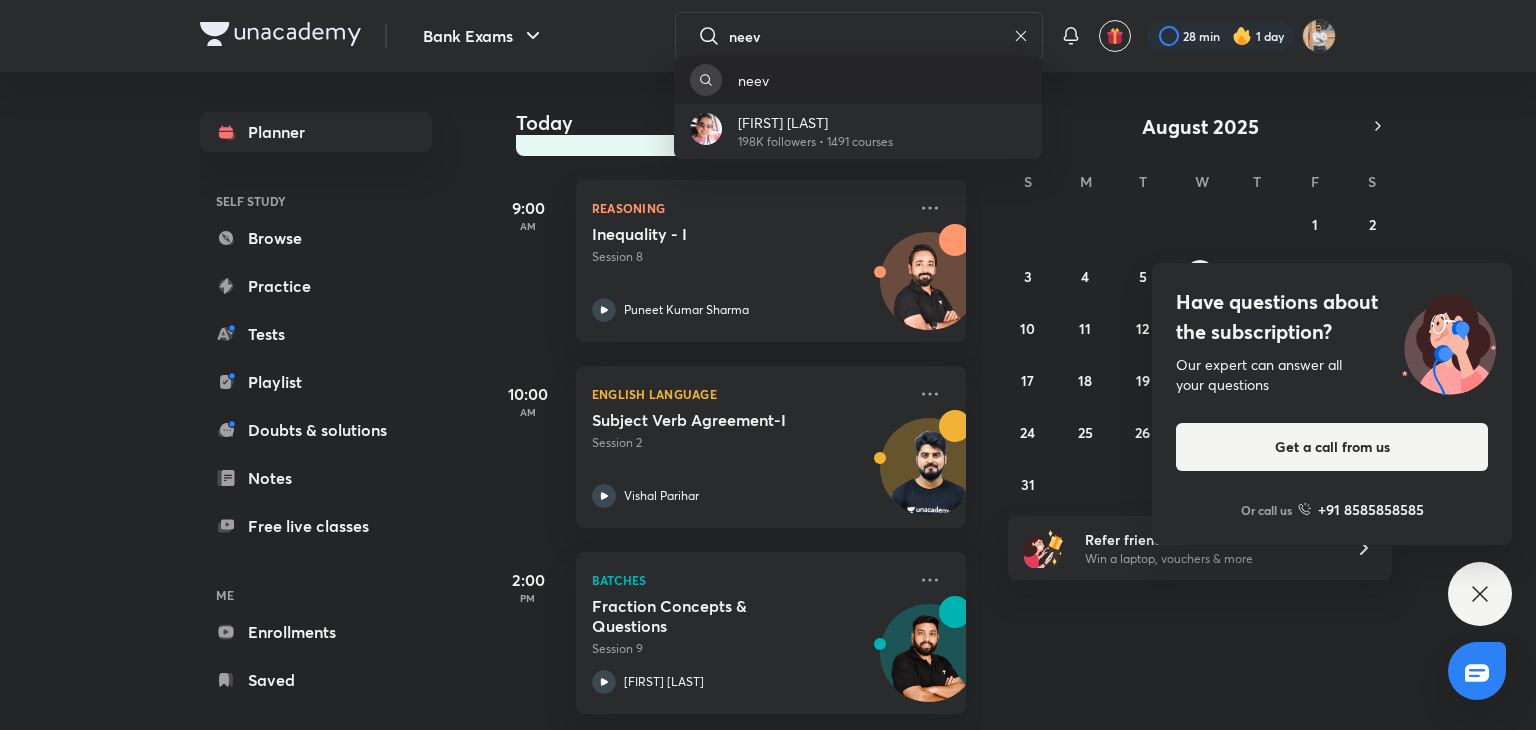 click on "neev" at bounding box center [858, 80] 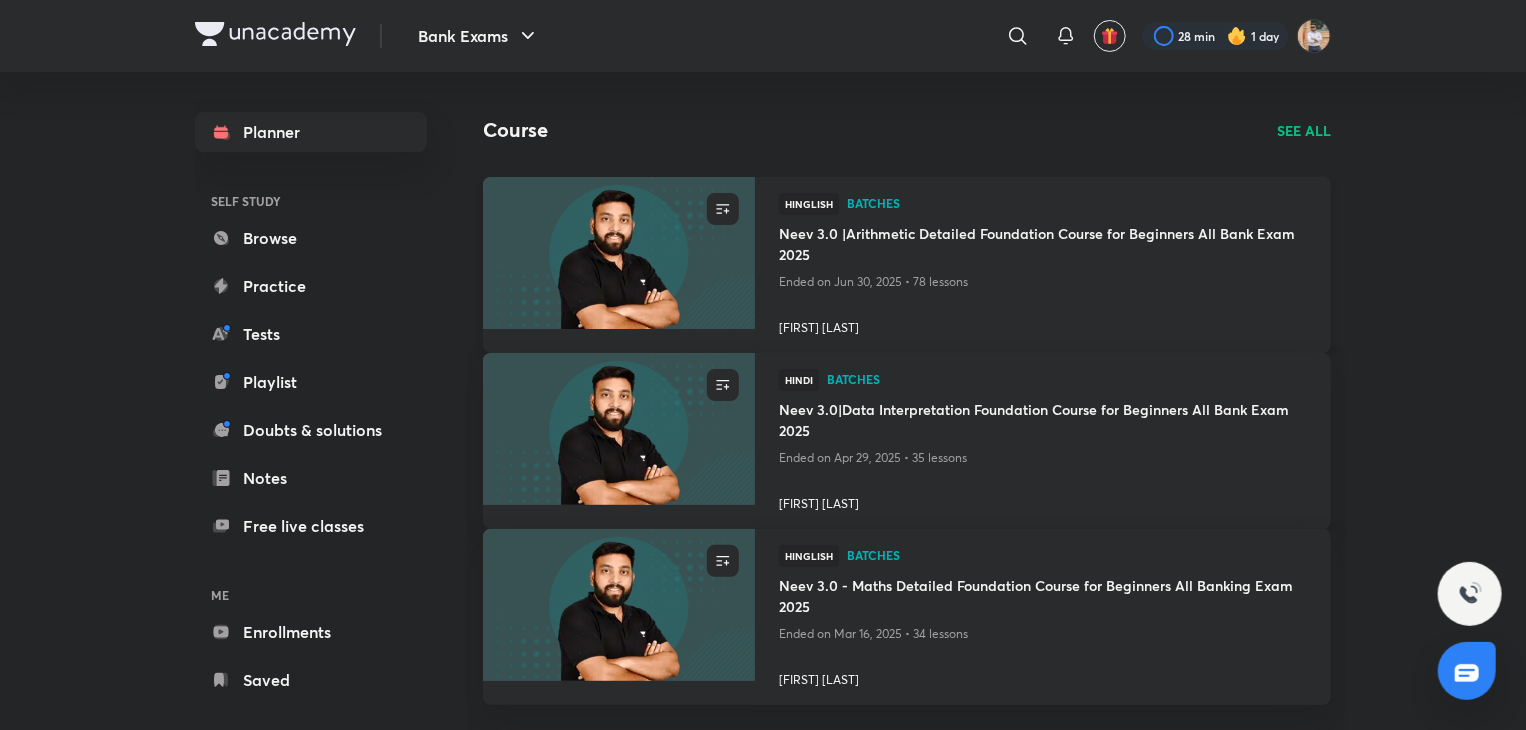 scroll, scrollTop: 82, scrollLeft: 0, axis: vertical 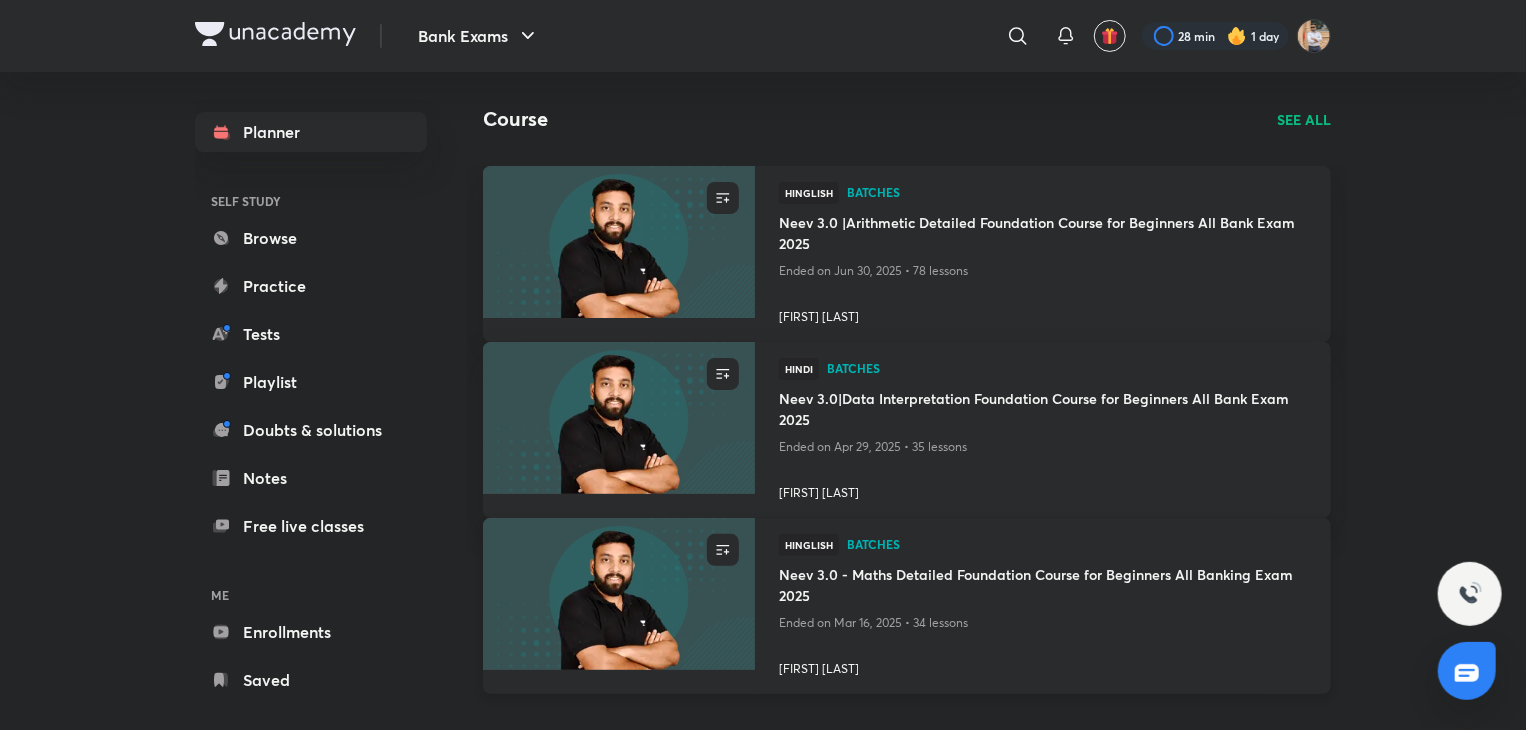 click at bounding box center [618, 593] 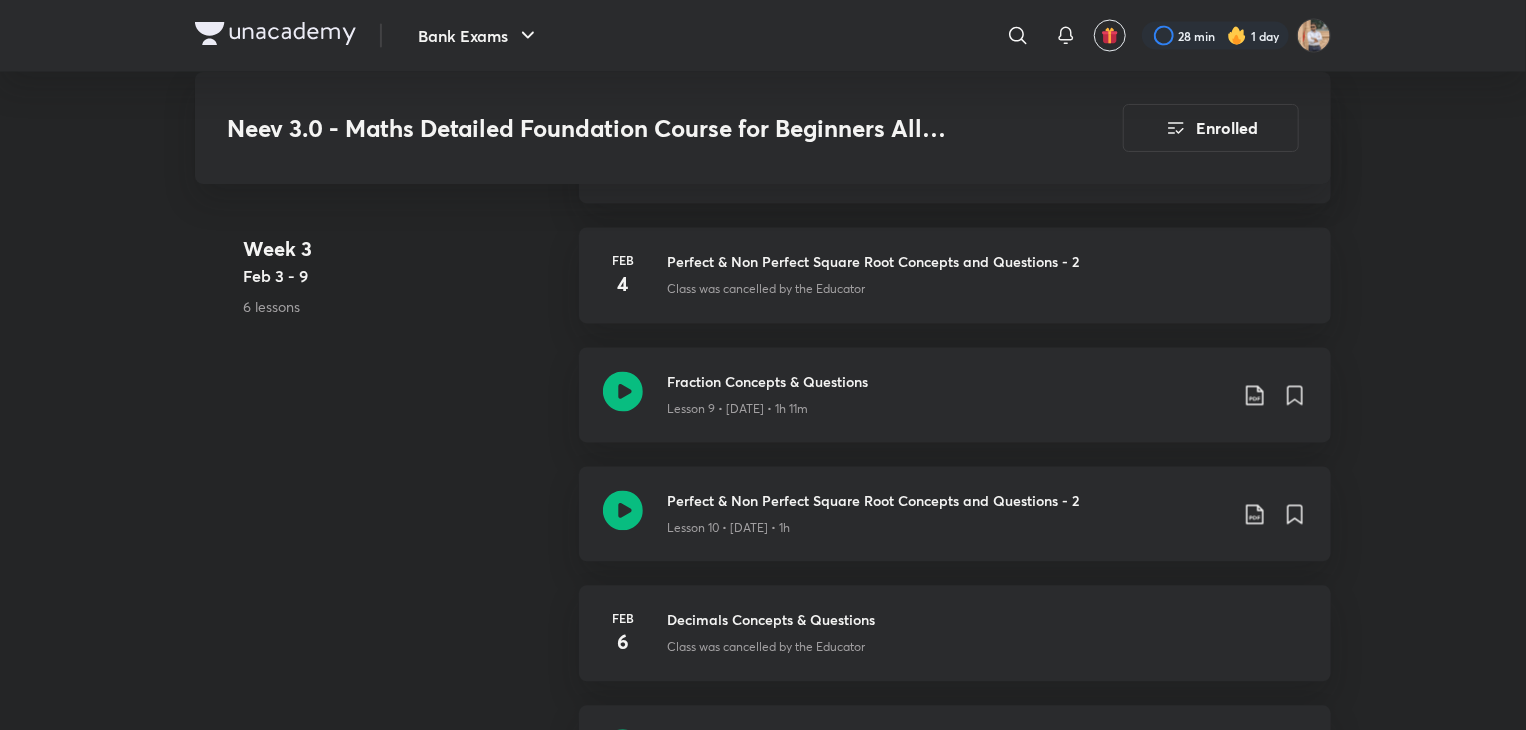 scroll, scrollTop: 1942, scrollLeft: 0, axis: vertical 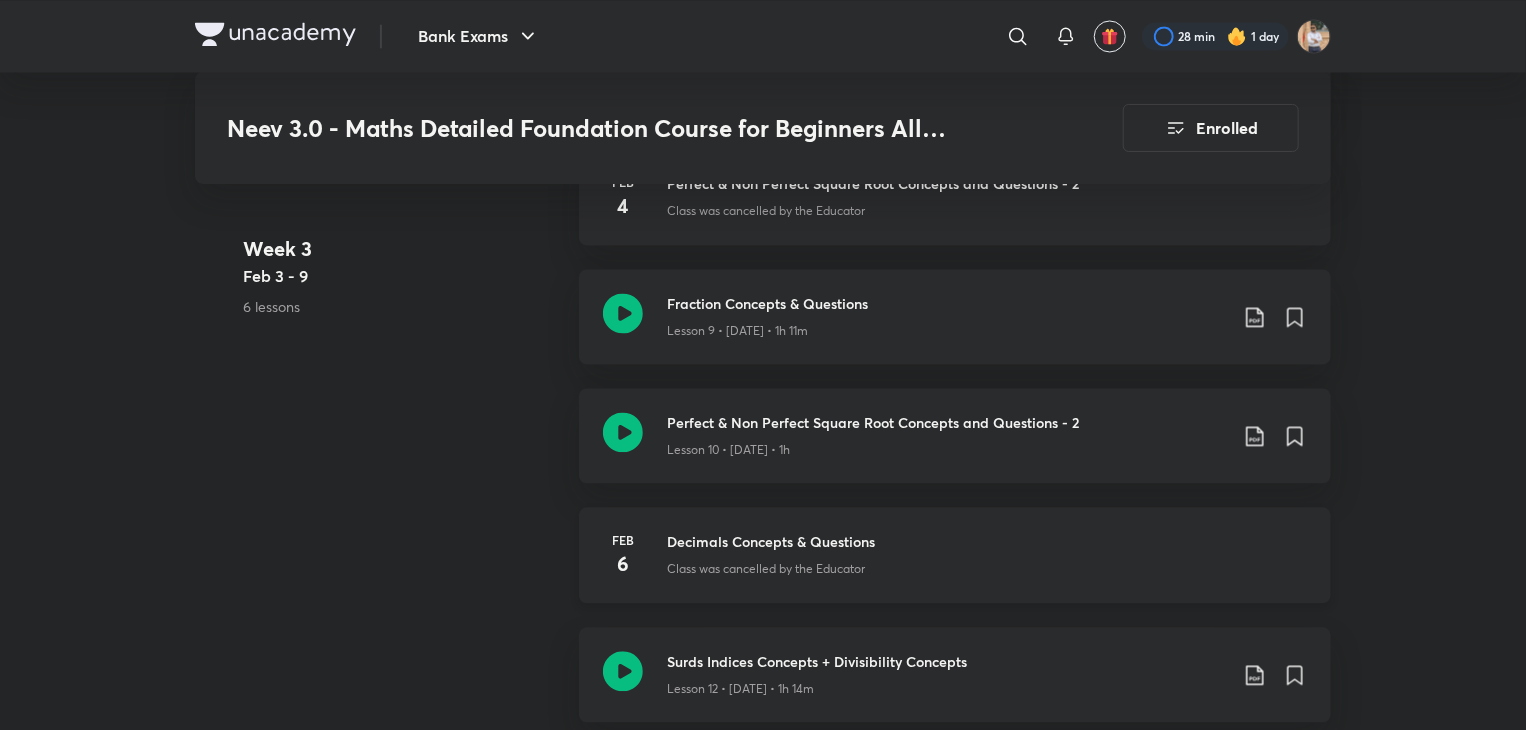drag, startPoint x: 742, startPoint y: 438, endPoint x: 652, endPoint y: 533, distance: 130.86252 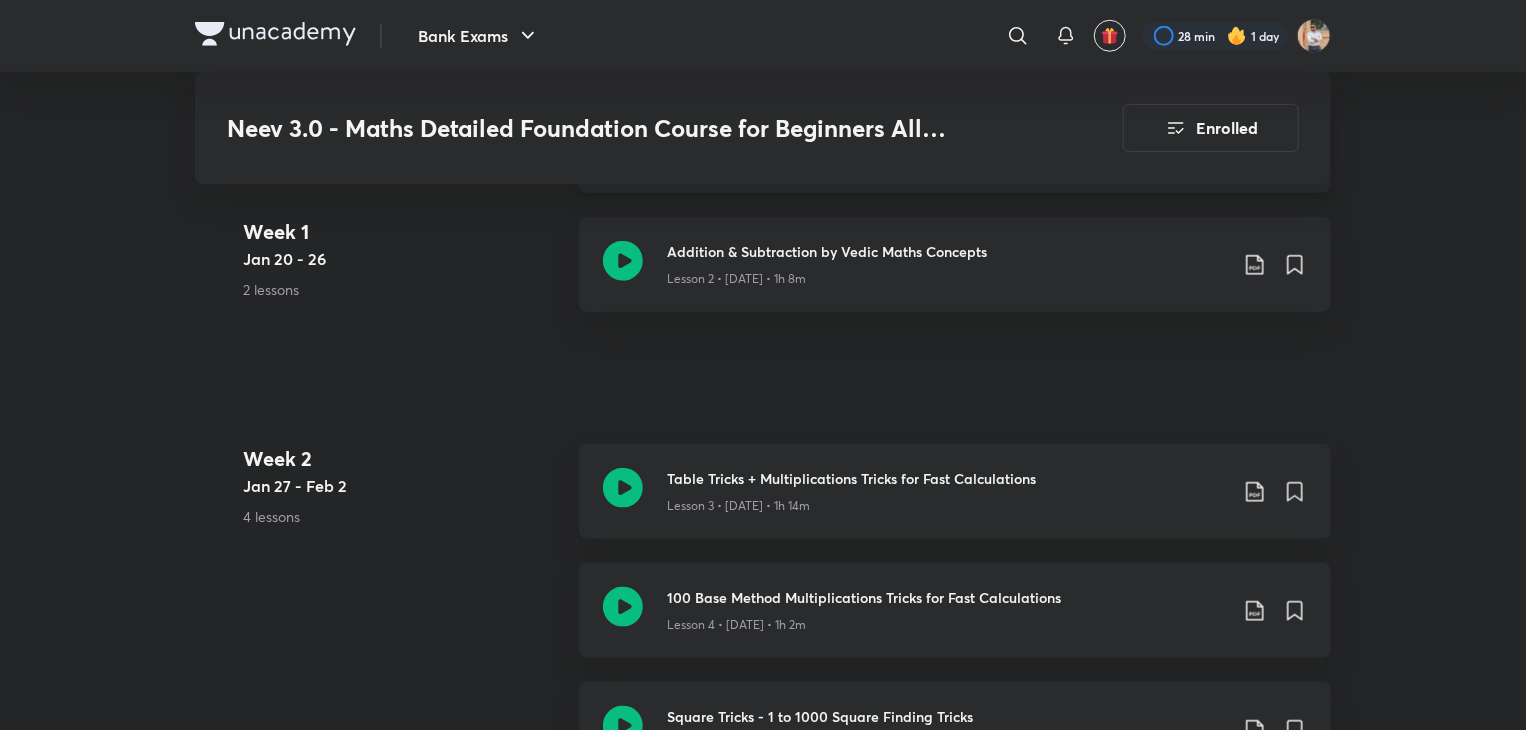 scroll, scrollTop: 956, scrollLeft: 0, axis: vertical 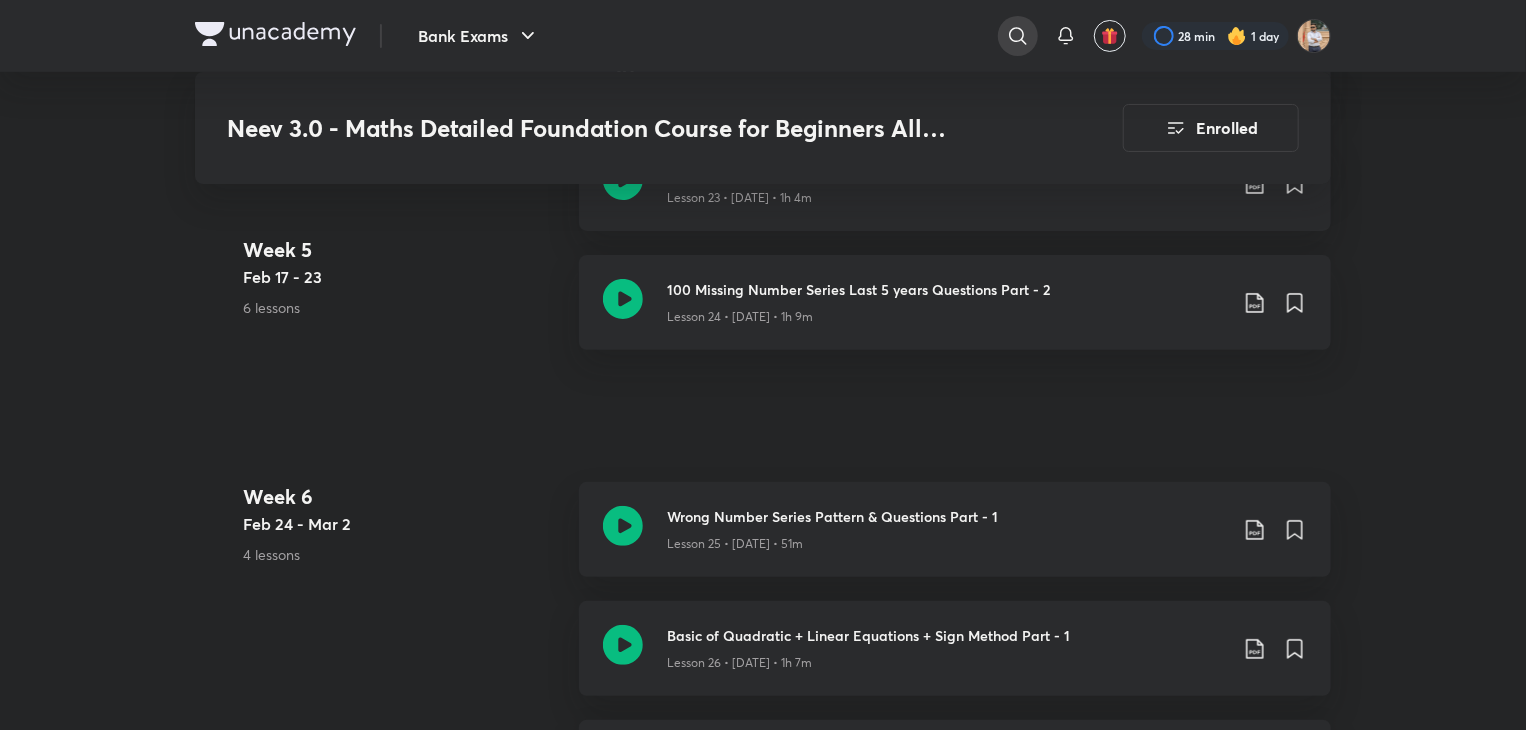 click 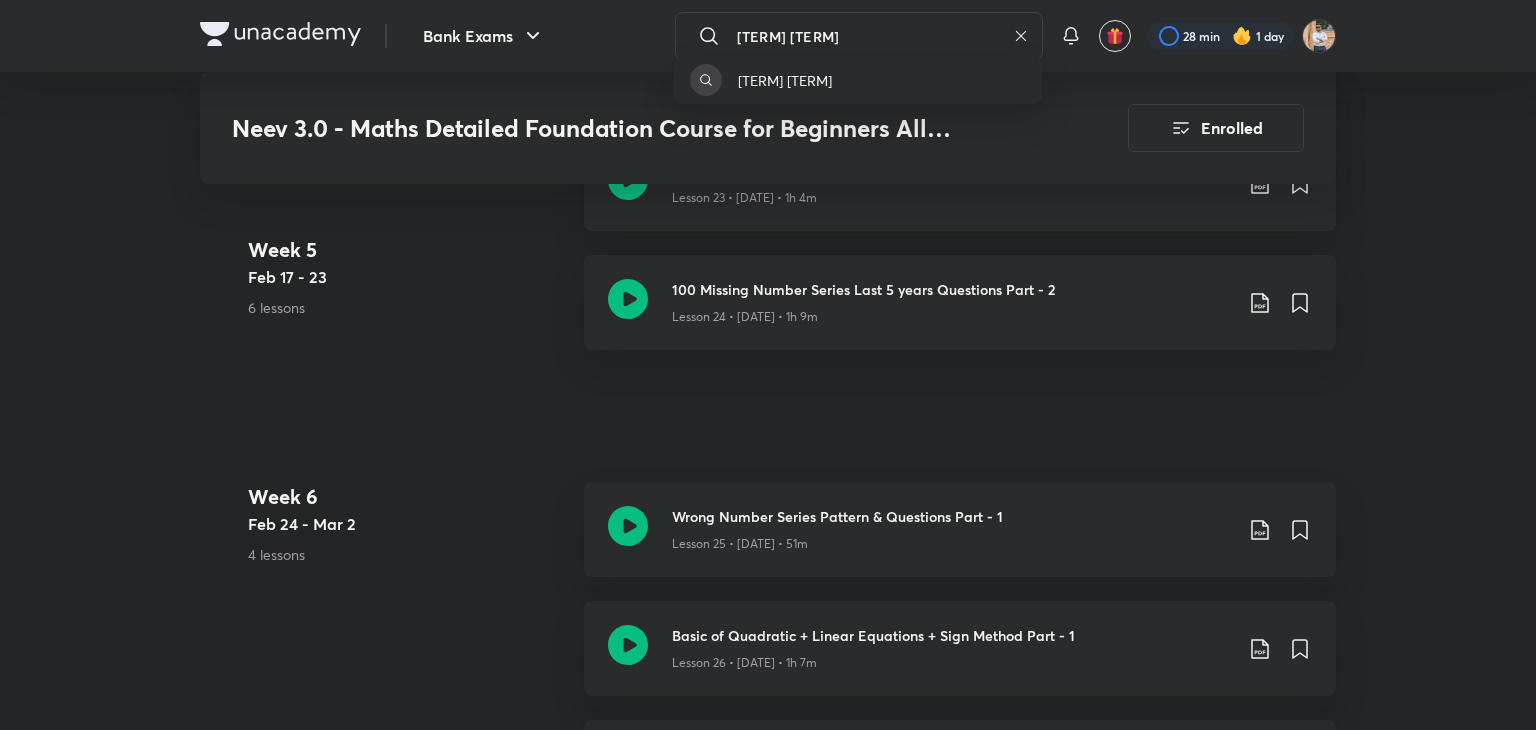 type on "[TERM] [TERM]" 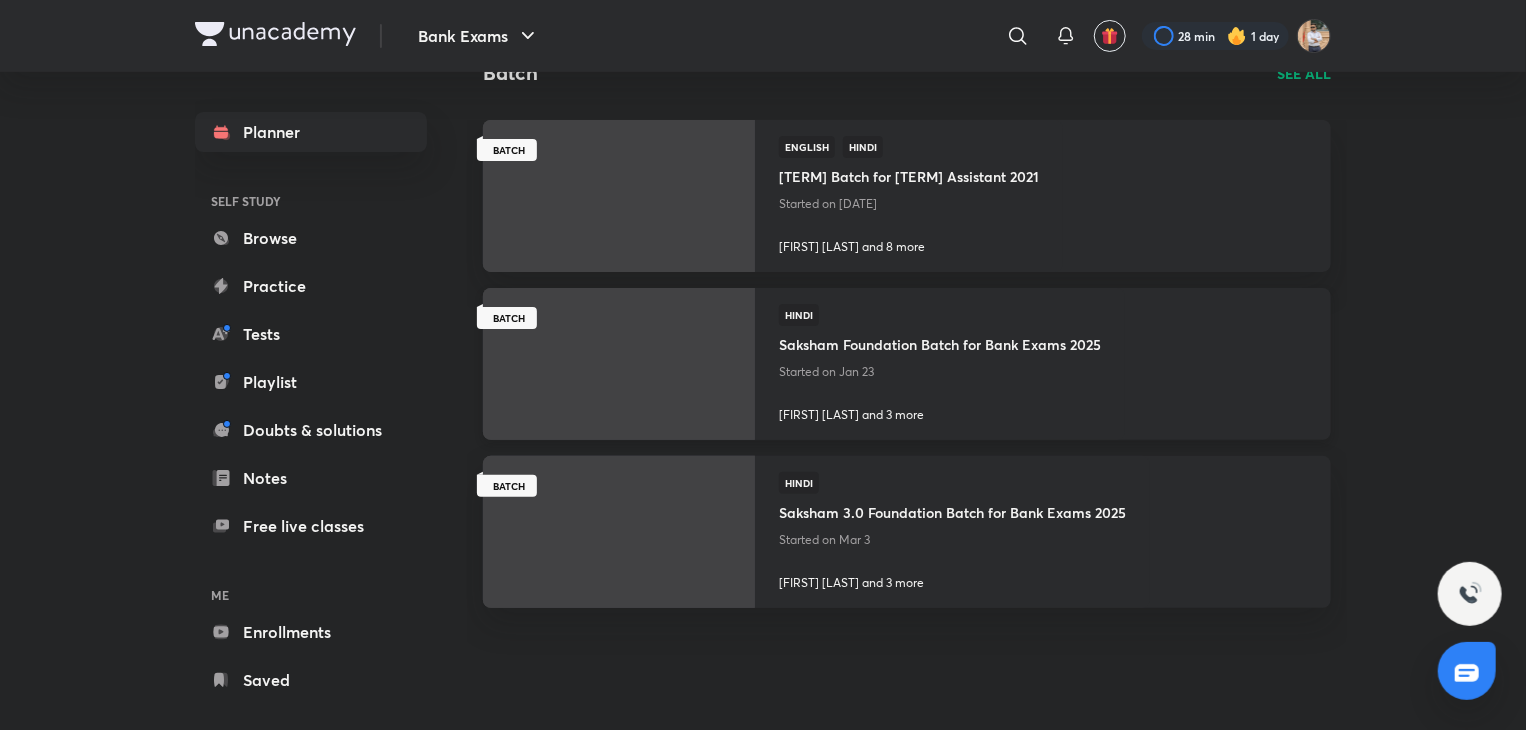 scroll, scrollTop: 131, scrollLeft: 0, axis: vertical 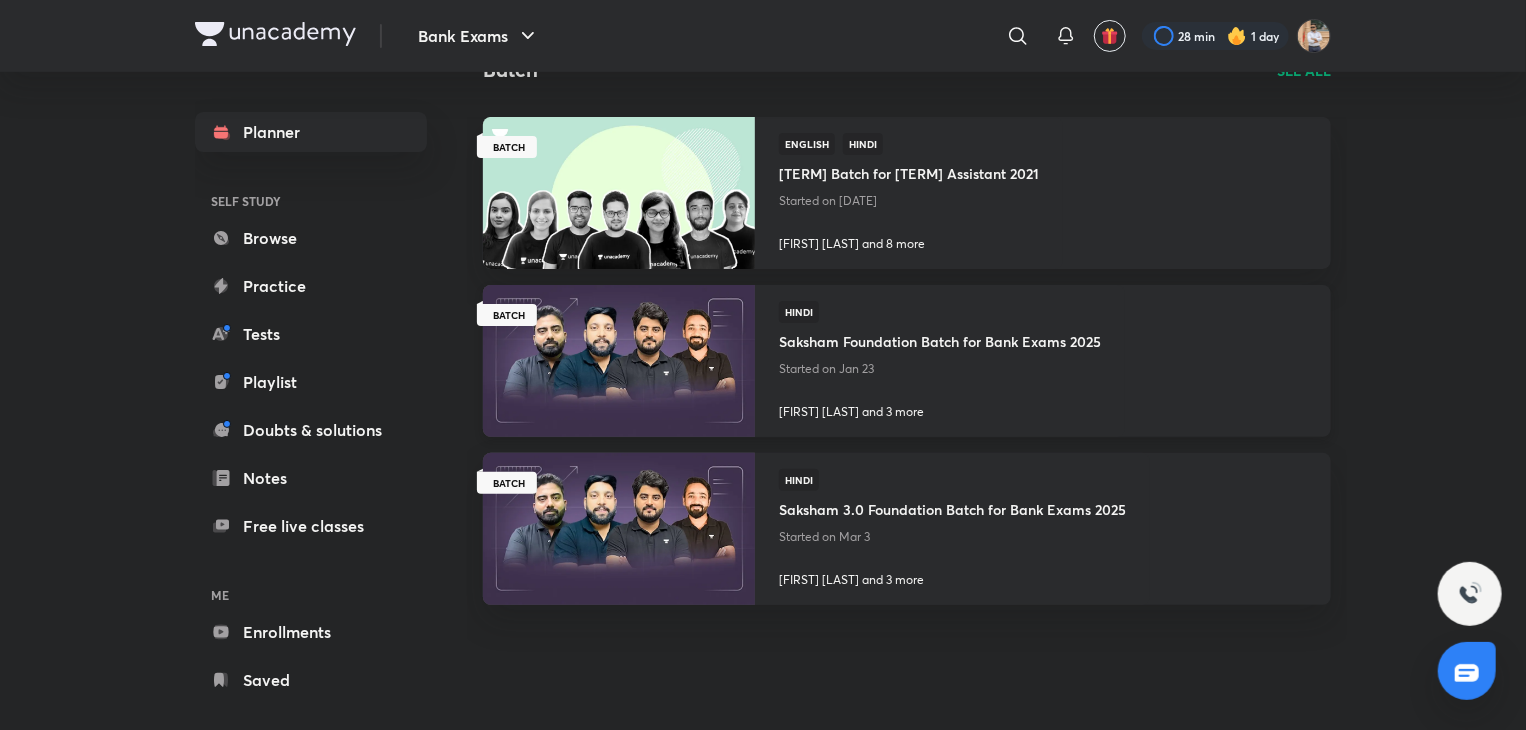 click at bounding box center (618, 360) 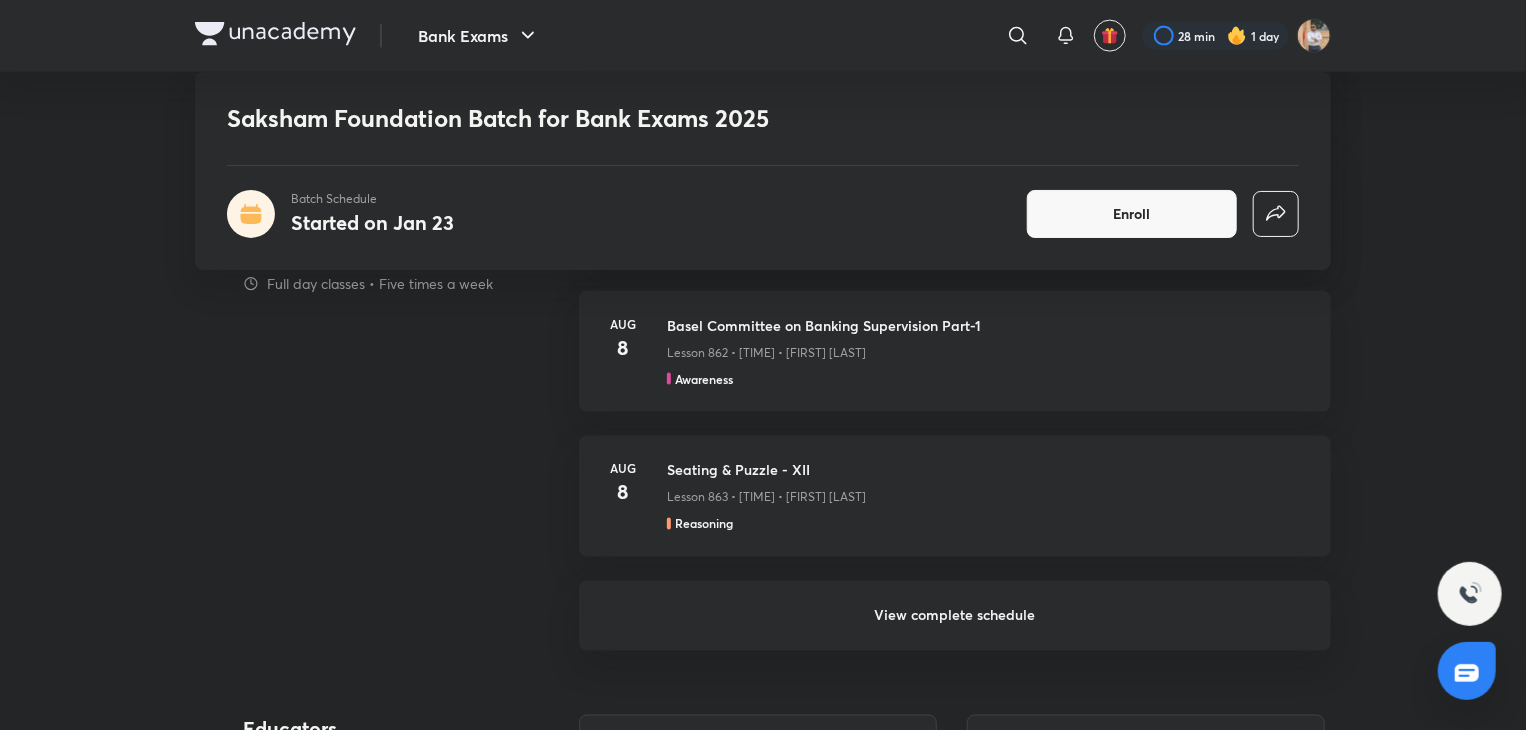 scroll, scrollTop: 1476, scrollLeft: 0, axis: vertical 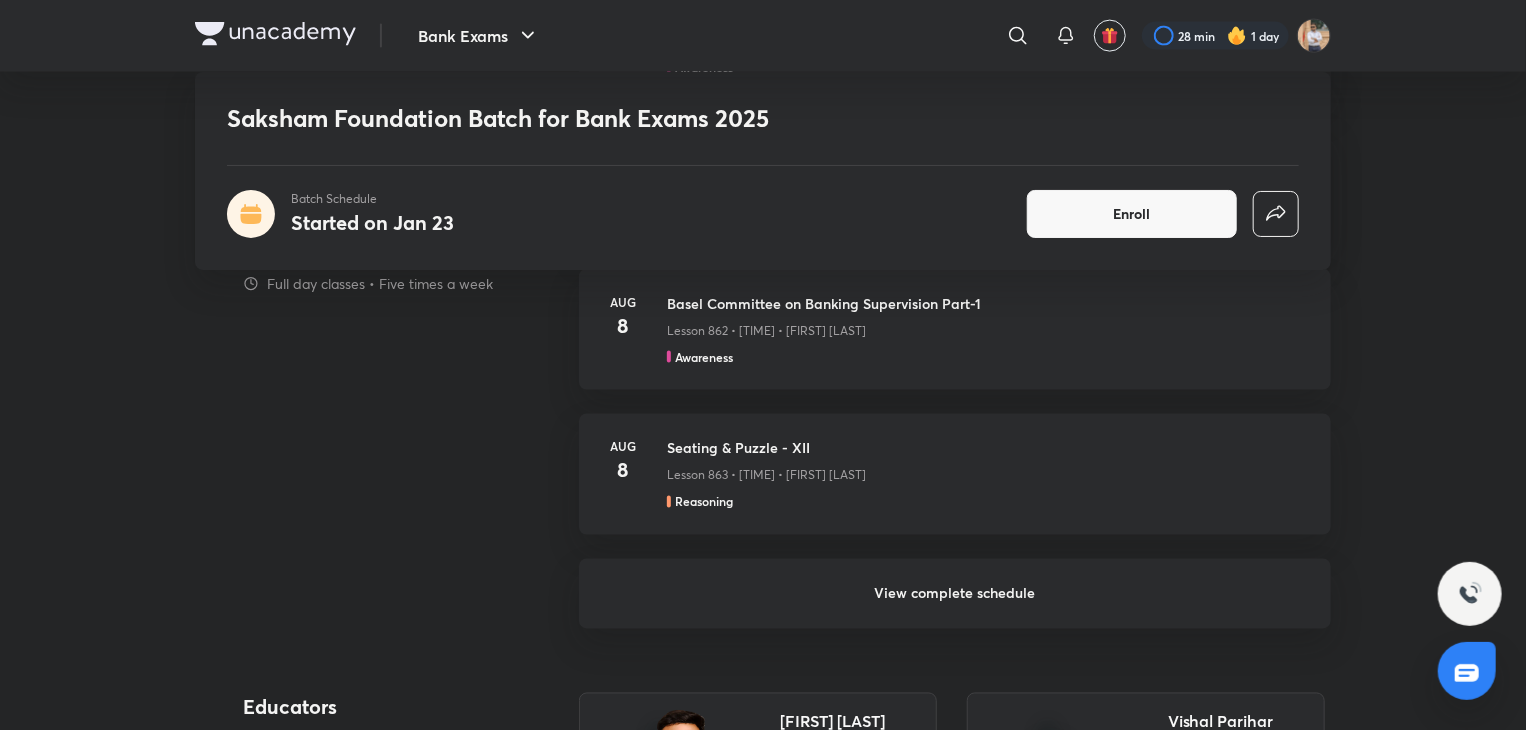 click on "View complete schedule" at bounding box center (955, 594) 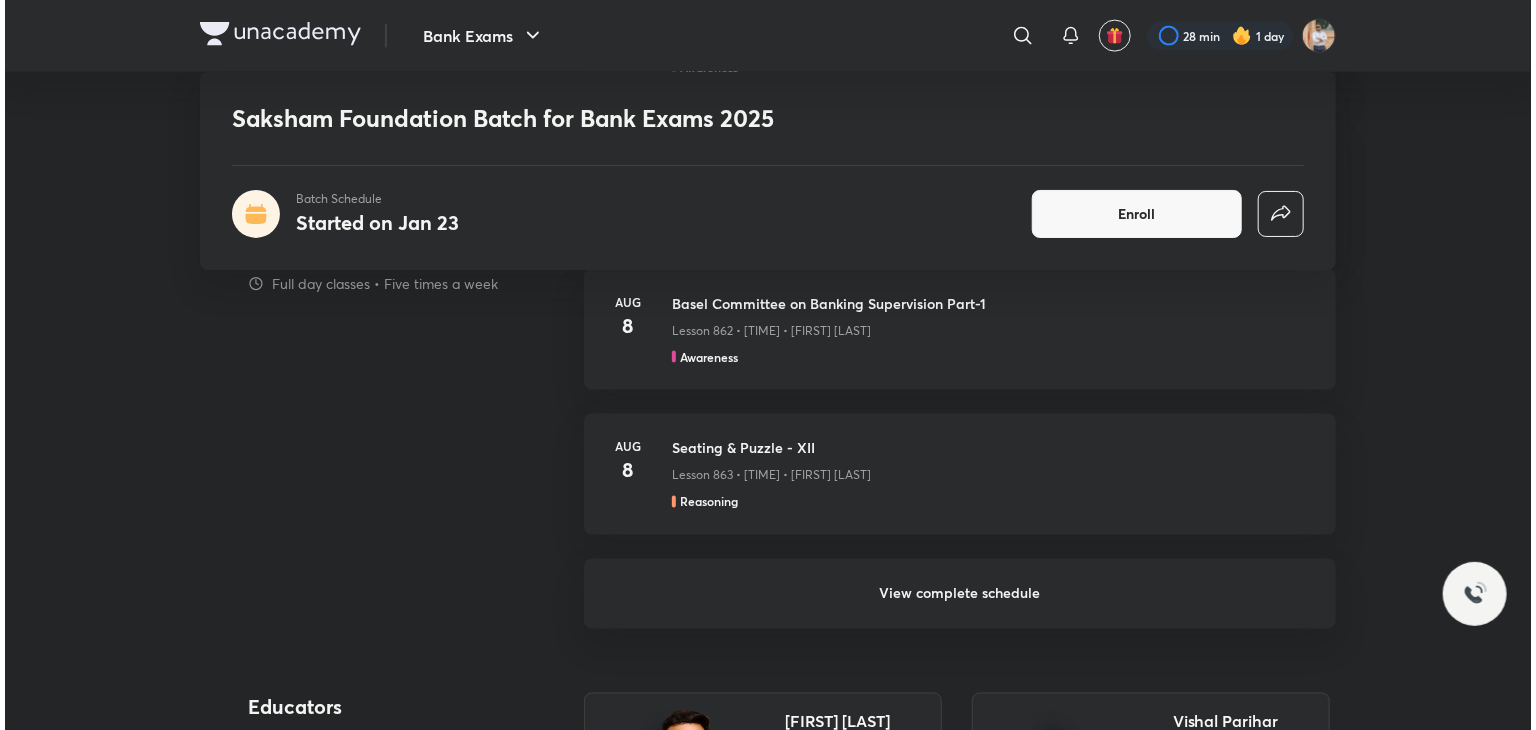 scroll, scrollTop: 0, scrollLeft: 0, axis: both 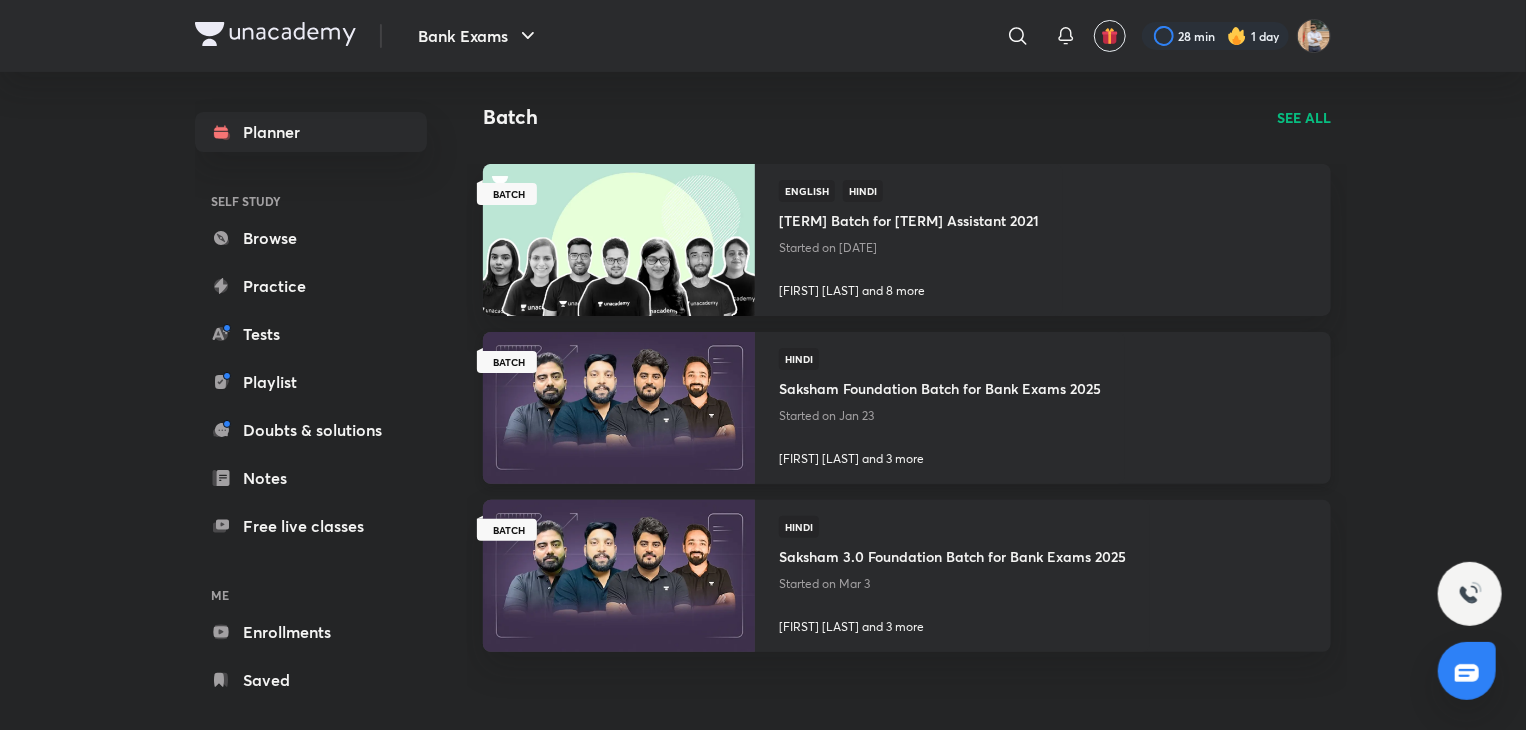 click at bounding box center [618, 407] 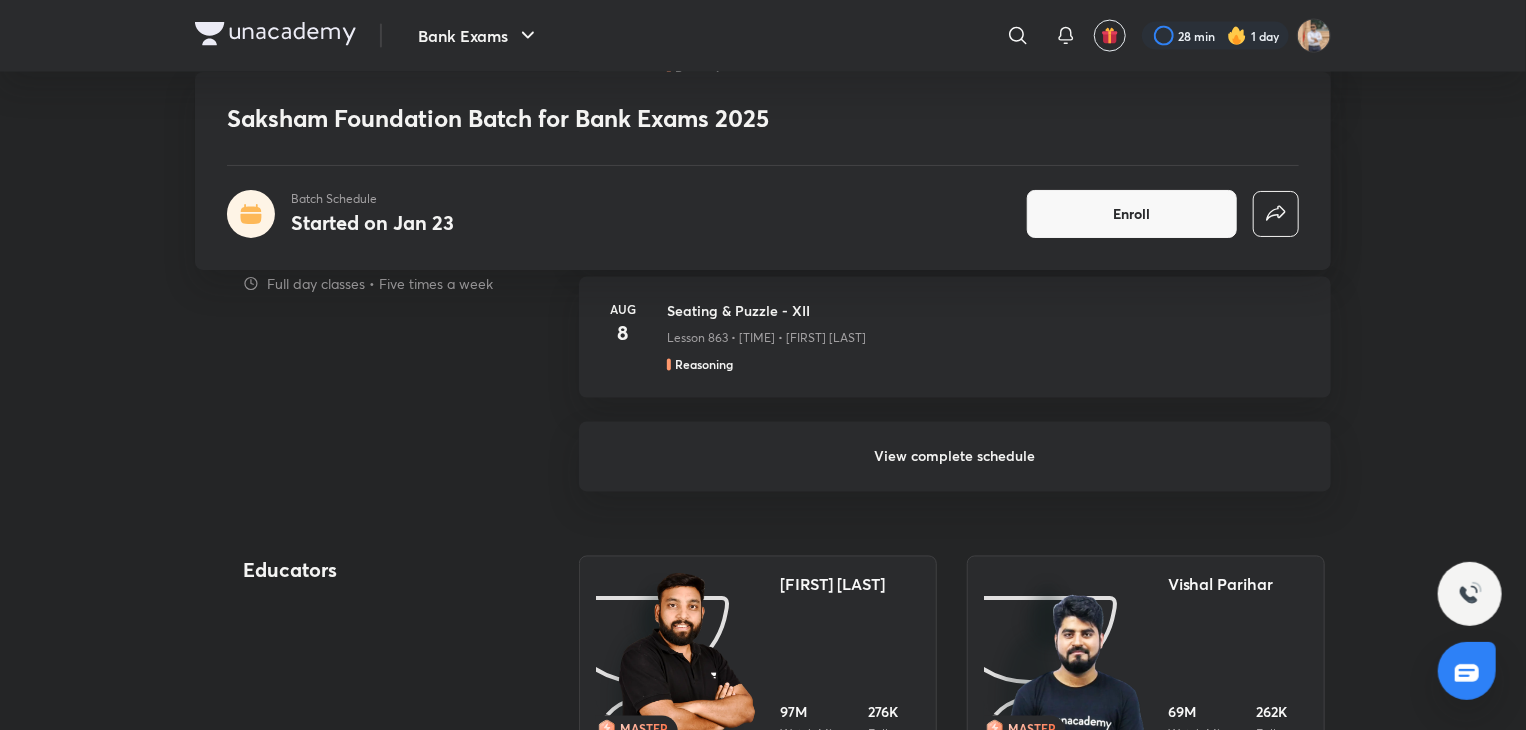 scroll, scrollTop: 1615, scrollLeft: 0, axis: vertical 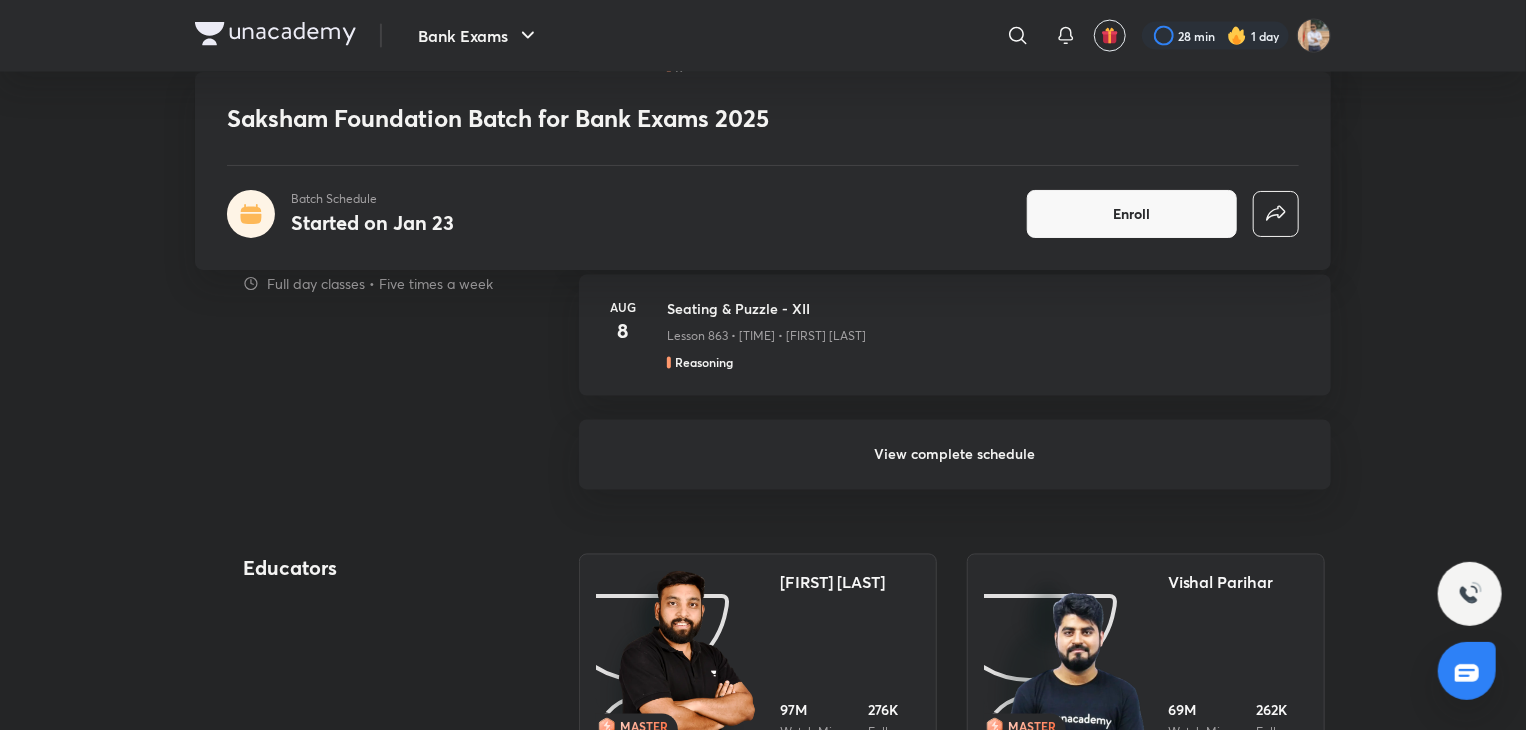 click on "View complete schedule" at bounding box center (955, 455) 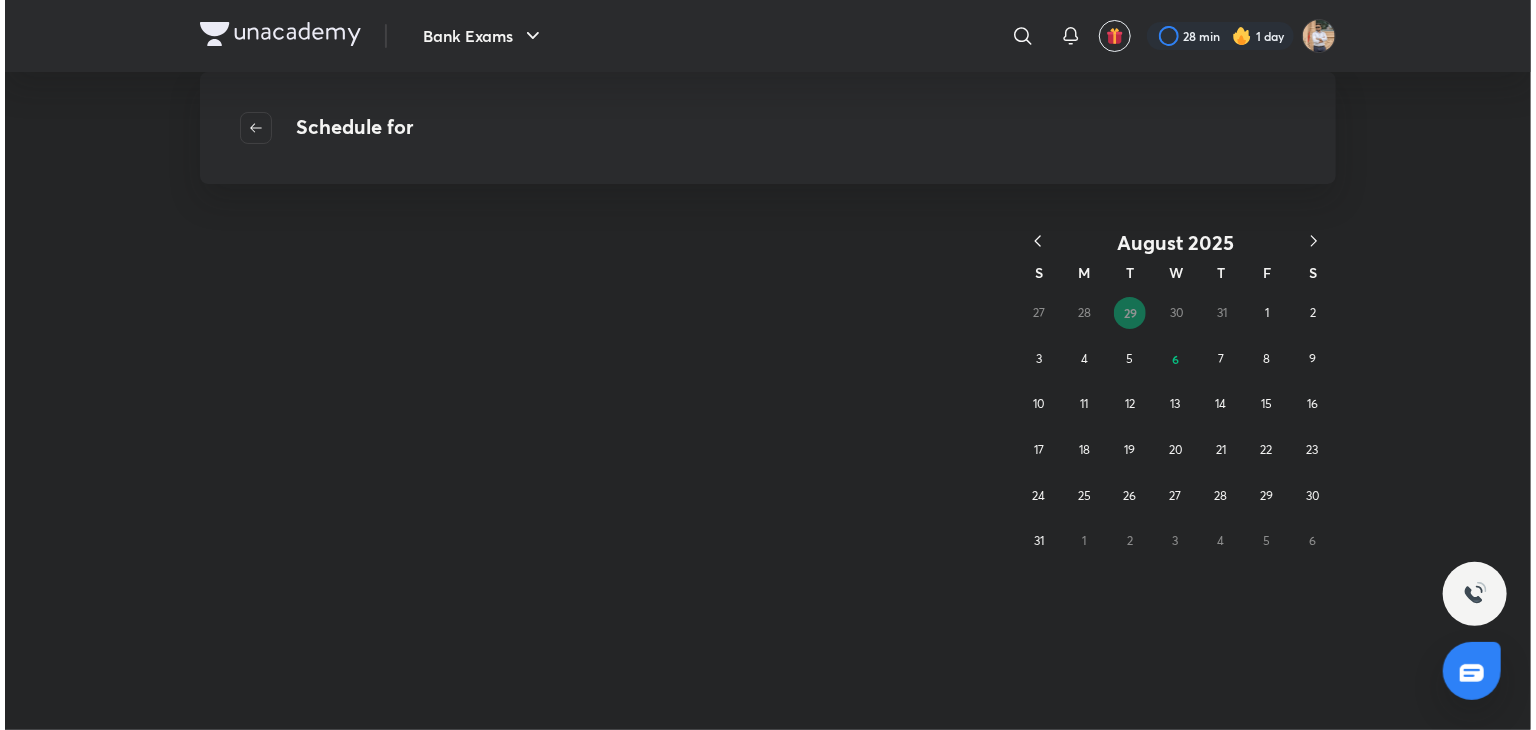 scroll, scrollTop: 0, scrollLeft: 0, axis: both 